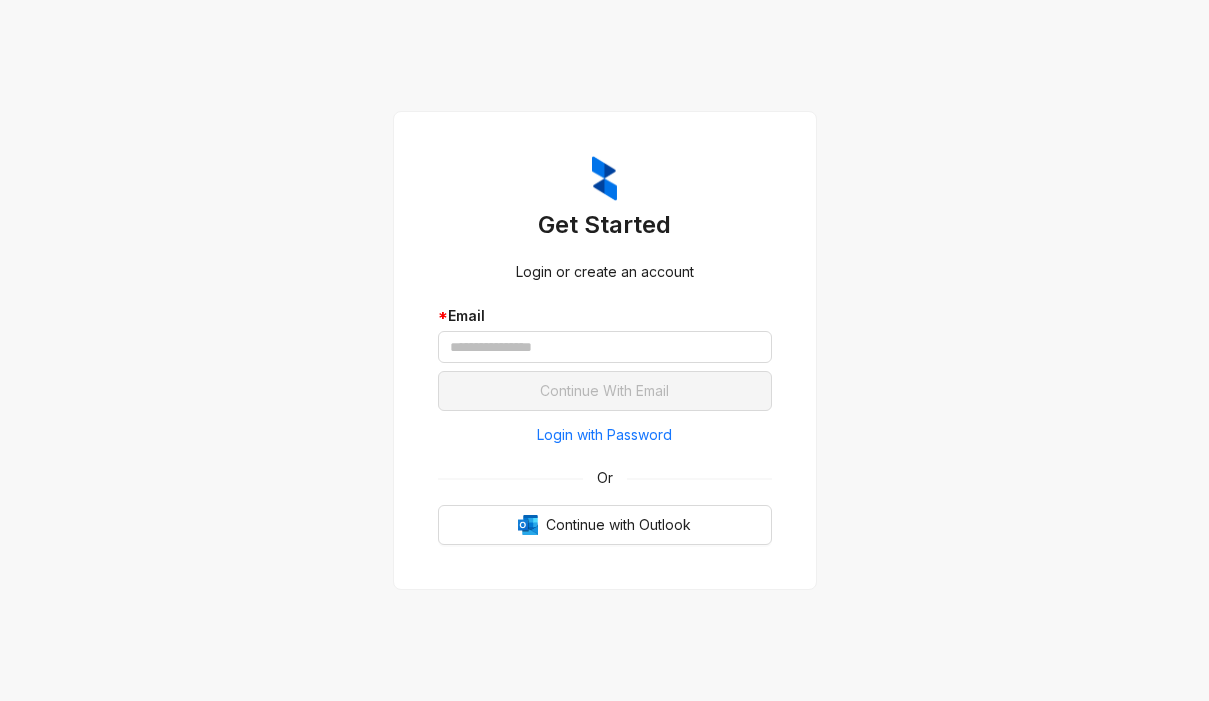 scroll, scrollTop: 0, scrollLeft: 0, axis: both 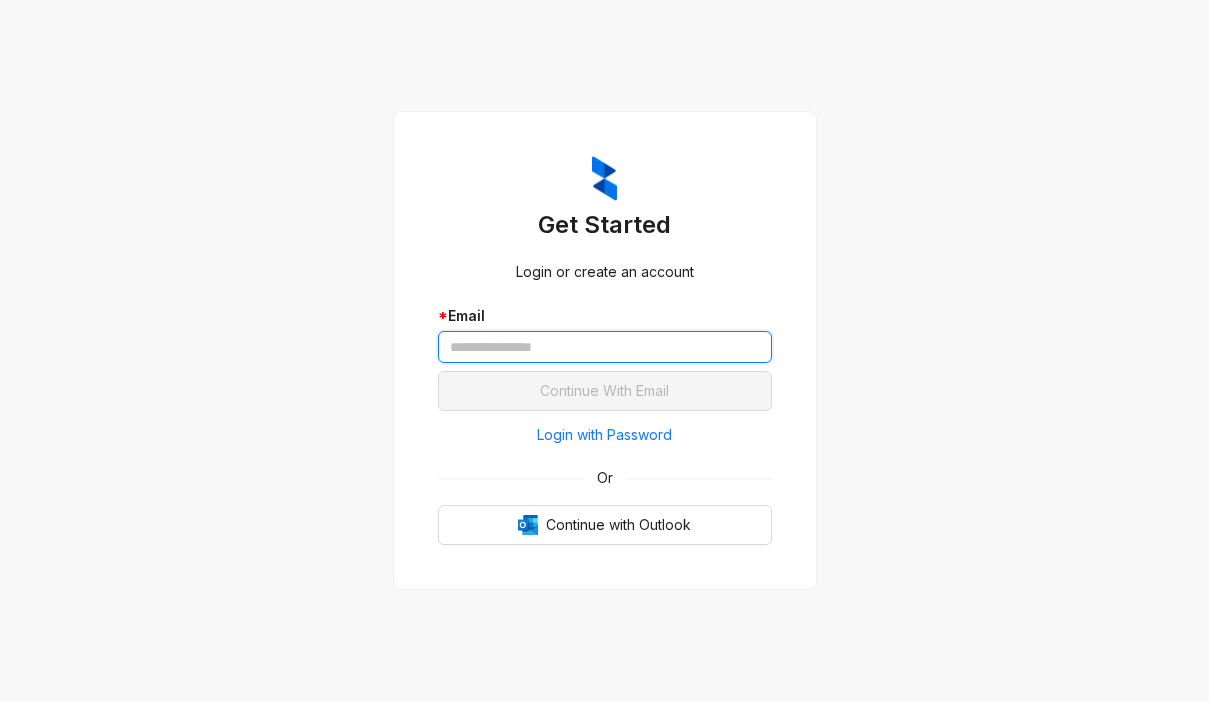 click at bounding box center (605, 347) 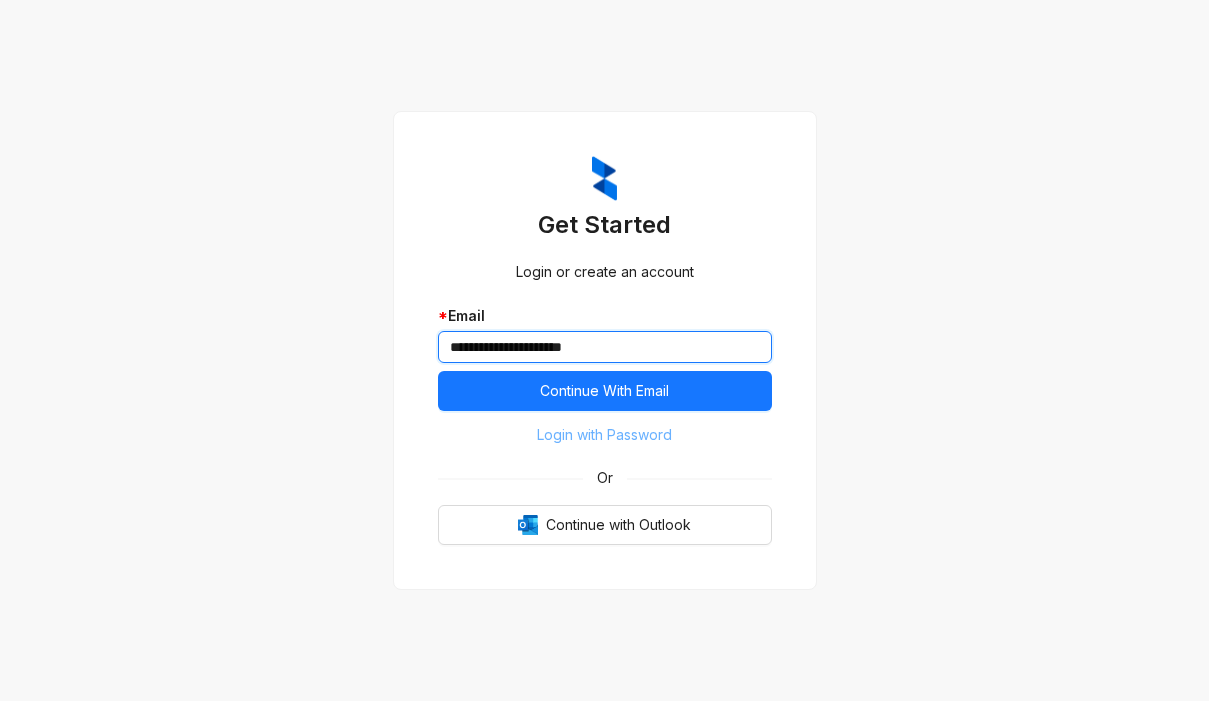 type on "**********" 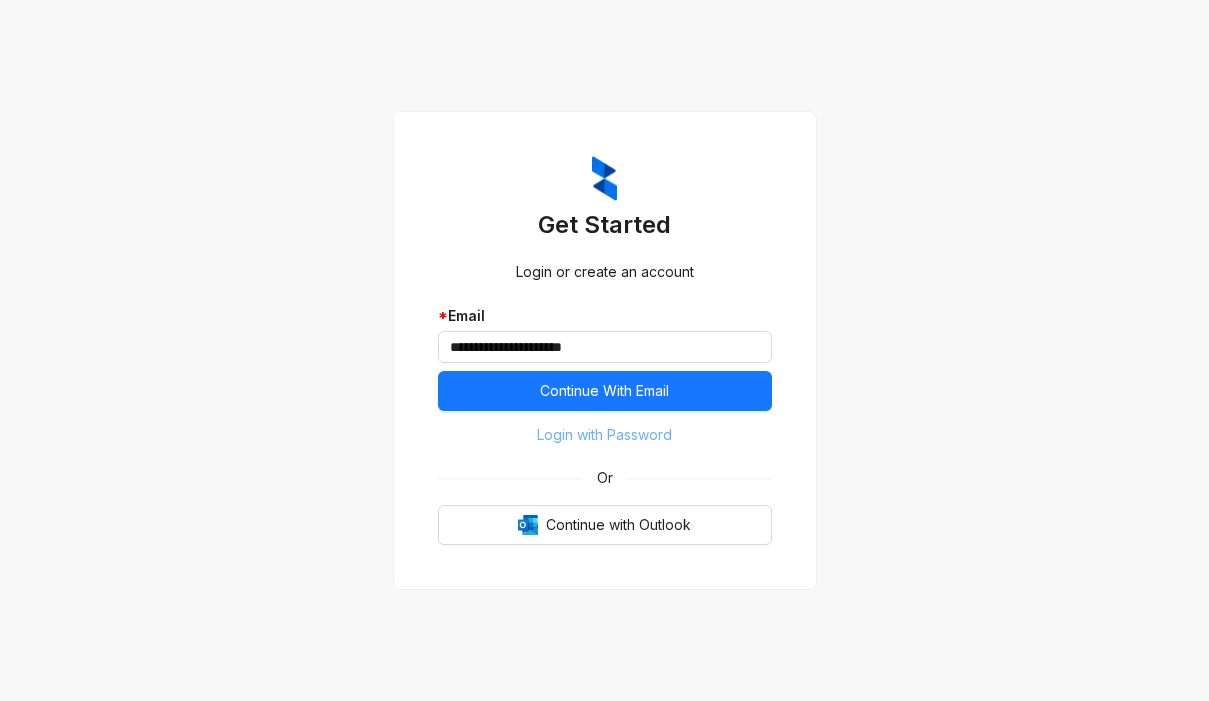 click on "Login with Password" at bounding box center (605, 435) 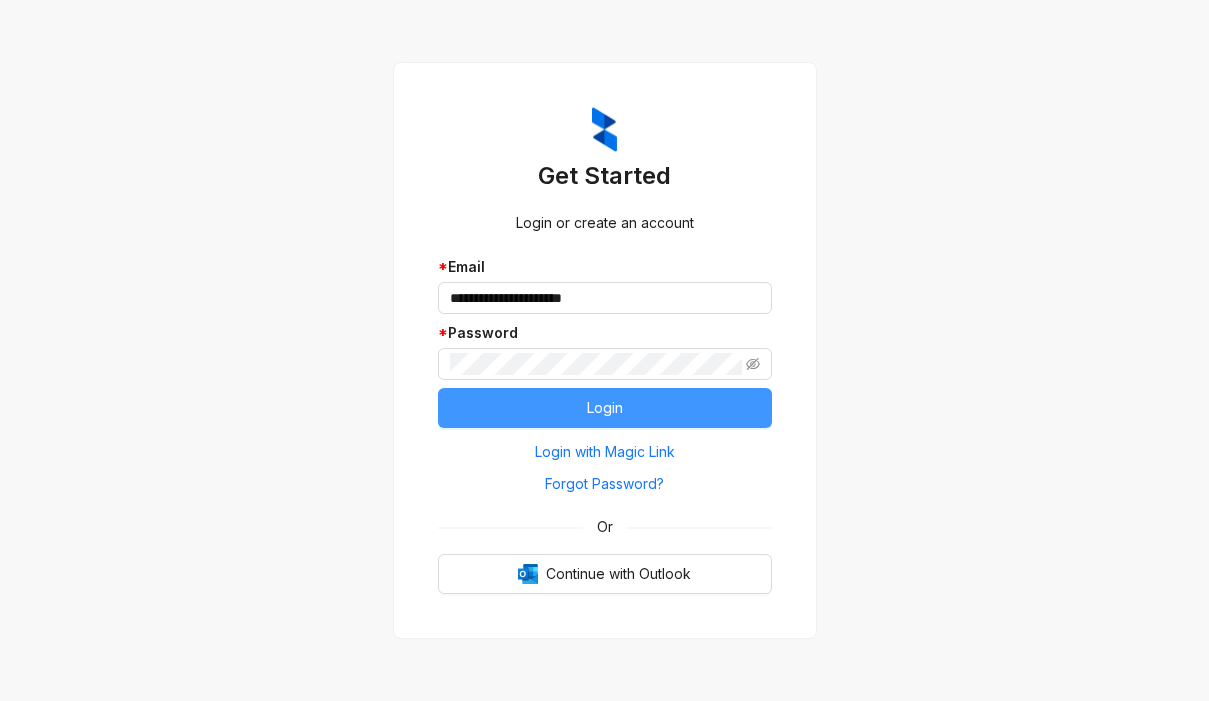 click on "Login" at bounding box center [605, 408] 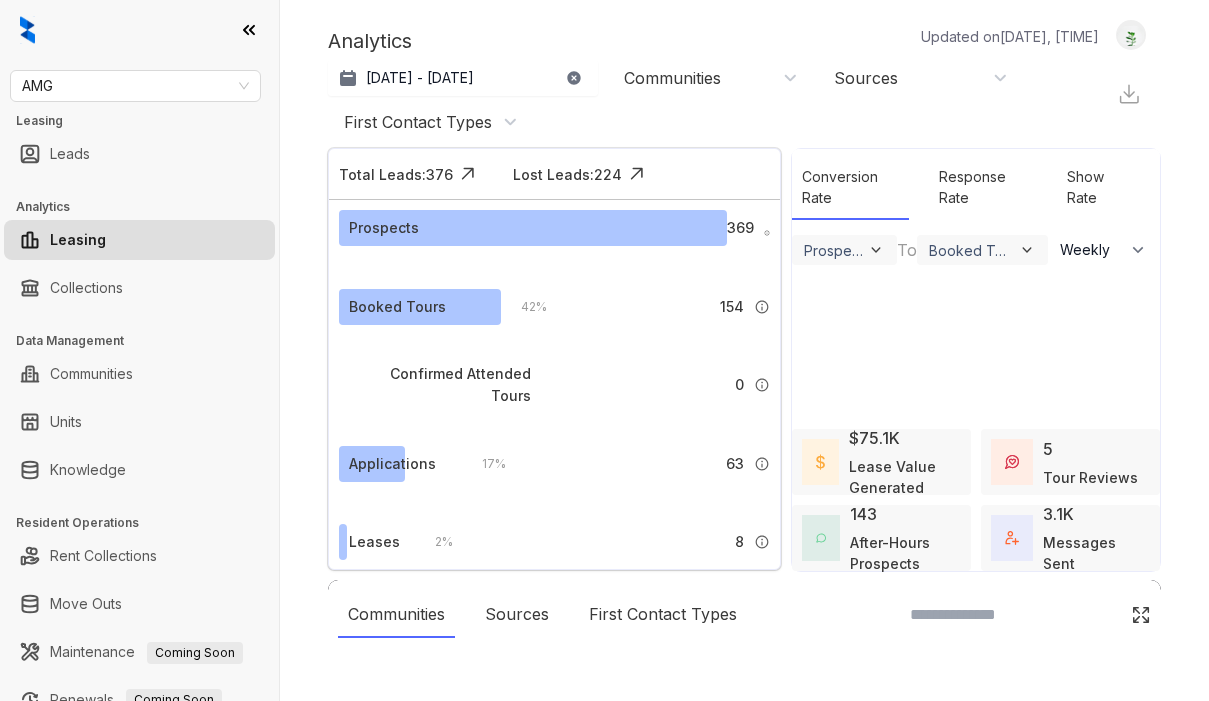 select on "******" 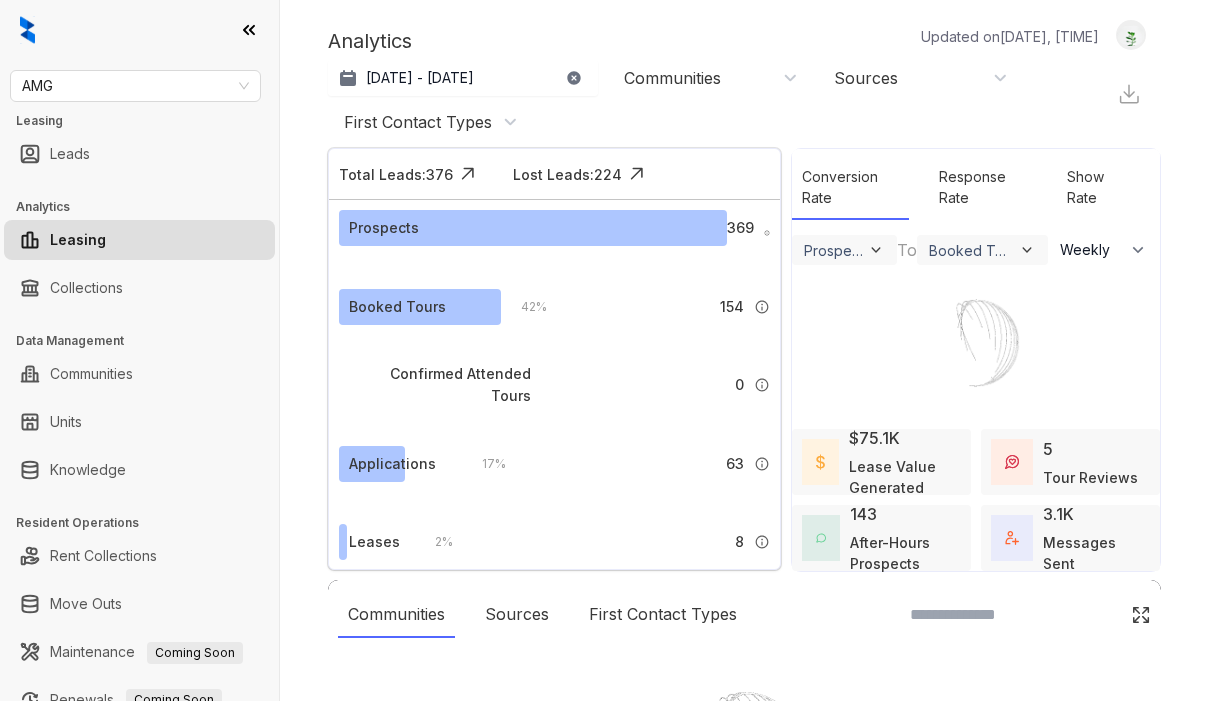 scroll, scrollTop: 0, scrollLeft: 0, axis: both 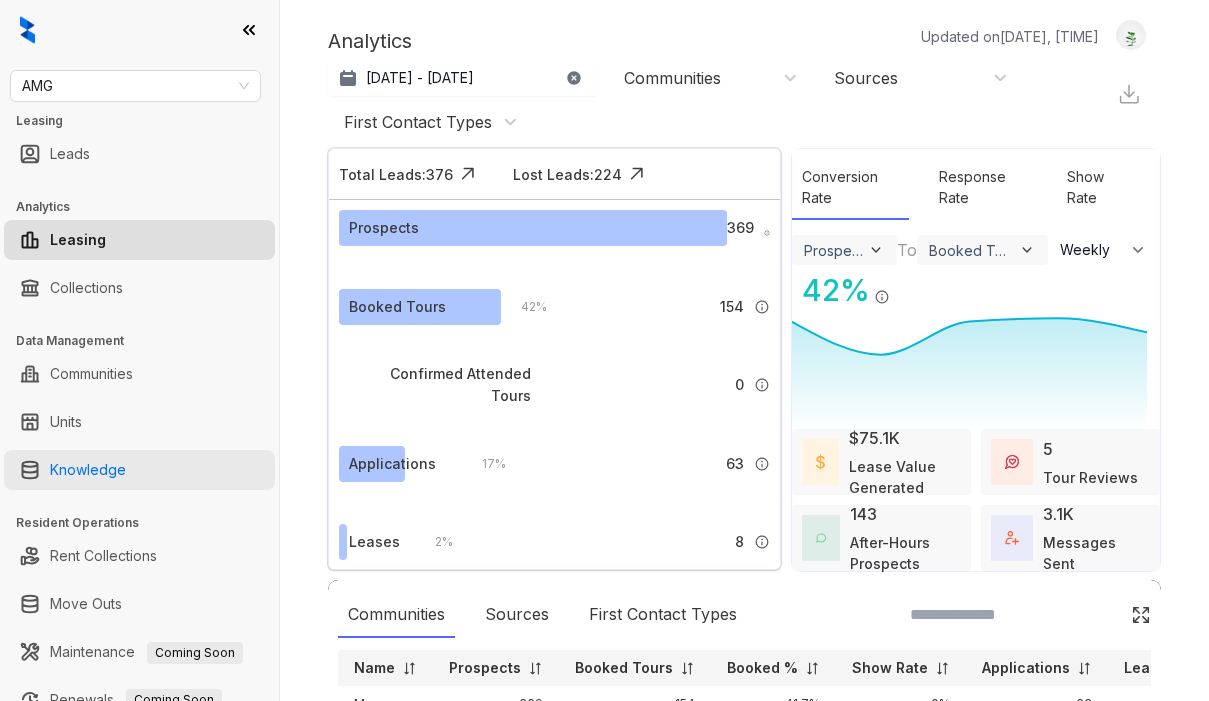 click on "Knowledge" at bounding box center [88, 470] 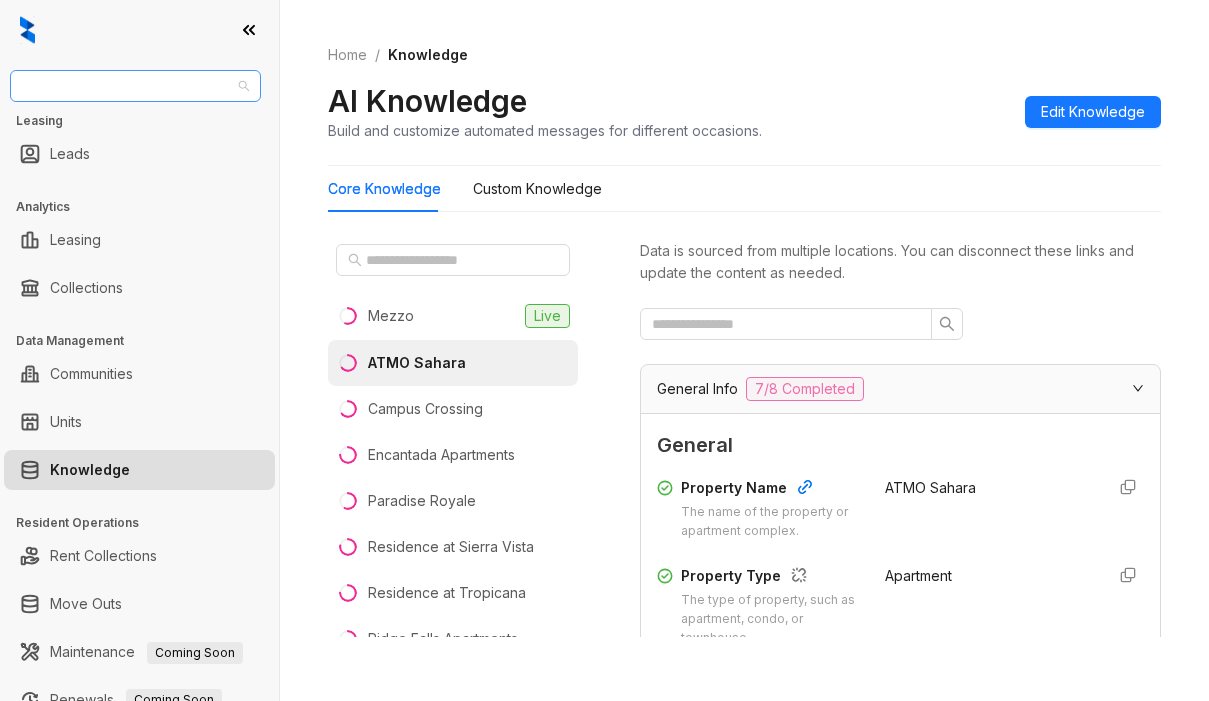 click on "AMG" at bounding box center (135, 86) 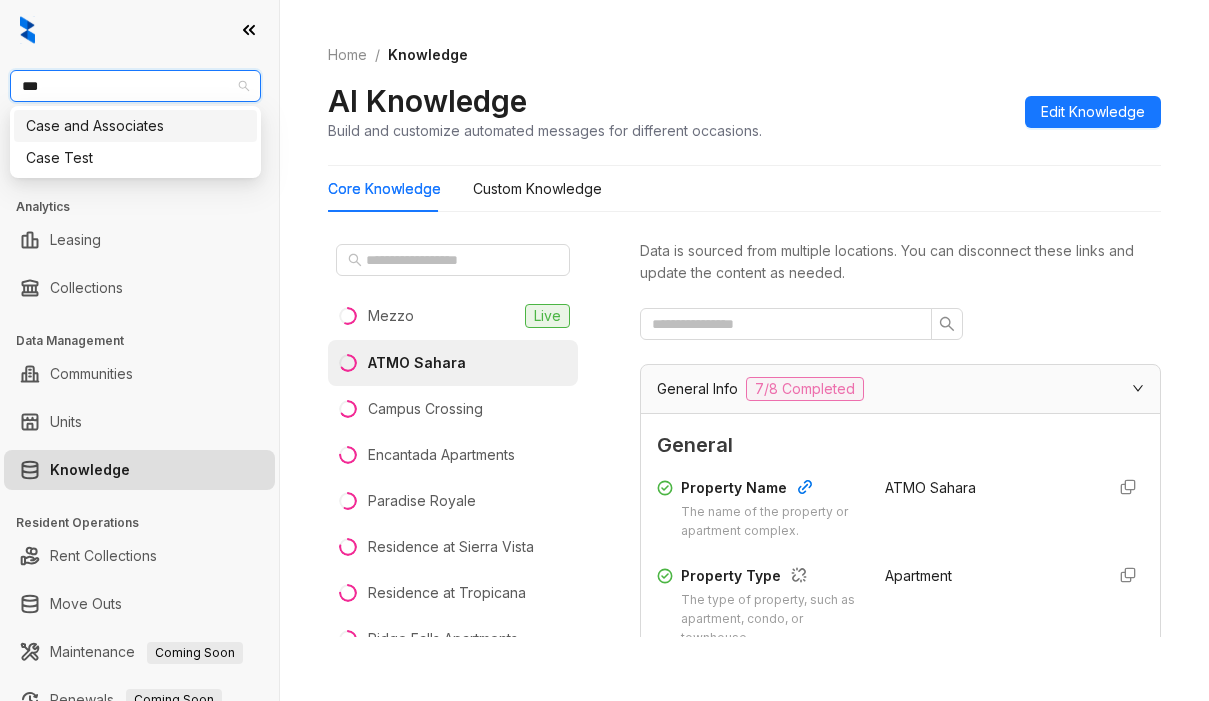 type on "****" 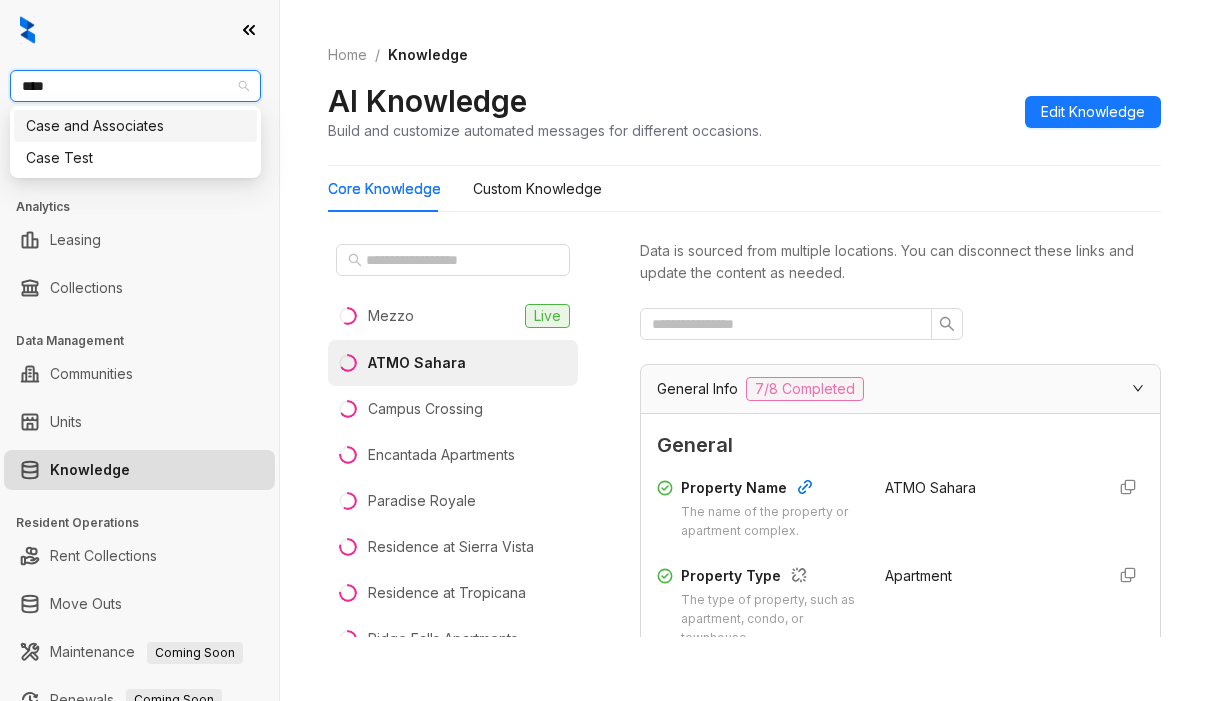 click on "Case and Associates" at bounding box center [135, 126] 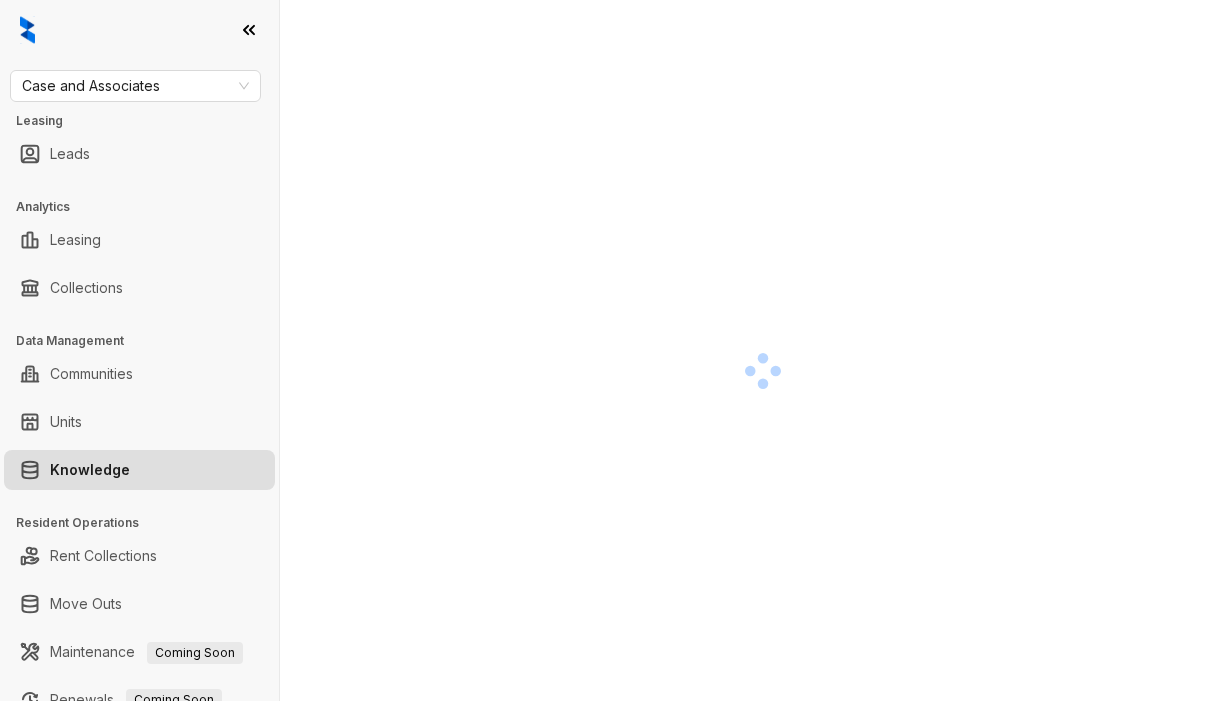 scroll, scrollTop: 0, scrollLeft: 0, axis: both 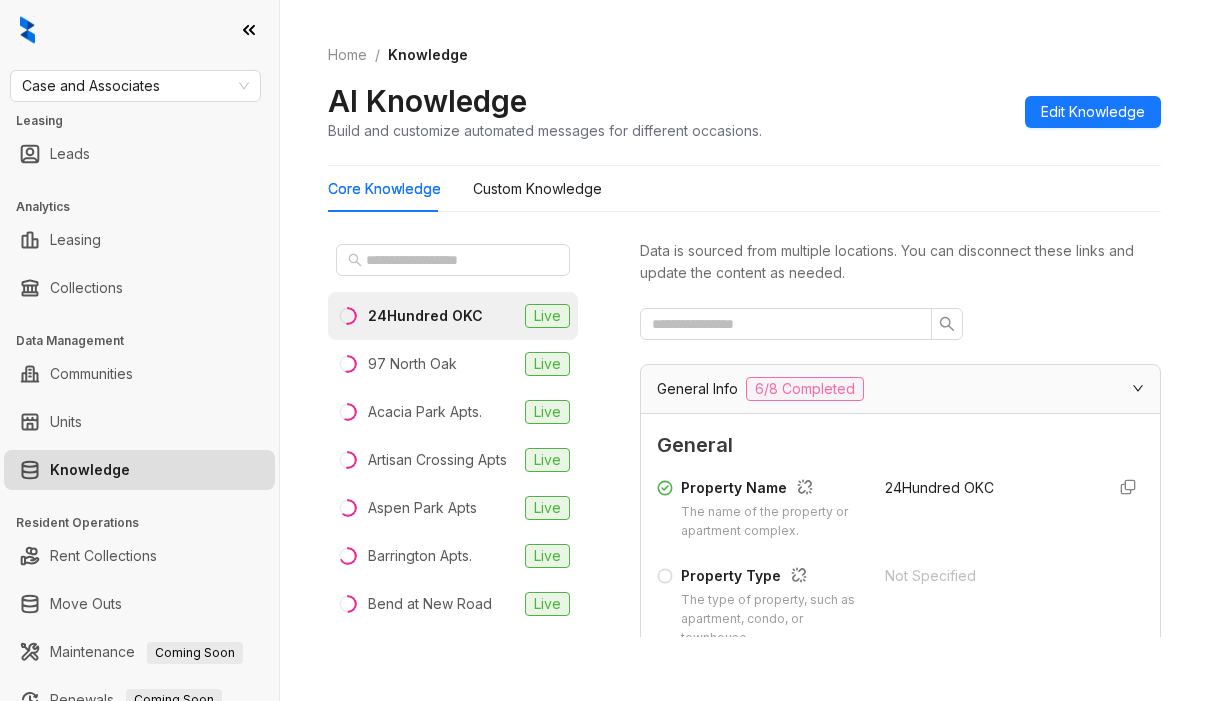 click on "24Hundred OKC Live 97 North Oak Live Acacia Park Apts. Live Artisan Crossing Apts Live Aspen Park Apts Live Barrington Apts. Live Bend at New Road Live Cascata Apartments Live Cedar Glade Apts Live Cedar Ridge Live Center 301 Live Chardonnay Apts. Live Chimneys Apts. Live Cimarron Pointe Apts. Live Cimarron Trails Apts. Live Coffee Creek Apts Live Colonies at Hillside Live Cottages at Abbey Glen Live Cottages at Crestview Live Cottages at Tallgrass Live Council Place Apts. Live Country Hollow Apts. Live Courtyards Apts Live Creekwood Apts. Live Crest Apts Live Crown Chase Apts. Live Crown Pointe Apts Live Cypress Crossing Live Double Tree Apts. Live Fountain Lake Apartments Live Fountain Lake I Apts Live Fountain Lake II Apts Live Greens of Bedford Apts. Live High Ridge Apts. Live Hunters Ridge Apts. Live Icon at Broken Arrow Live Icon at Hewitt Apts Live Icon at Lubbock Live Lexington Park Apts. Live Mark Apts. Live Mission Point Apartments Live Mission Point I Apts Live Mission Point II Apts Live Live Live" at bounding box center [744, 441] 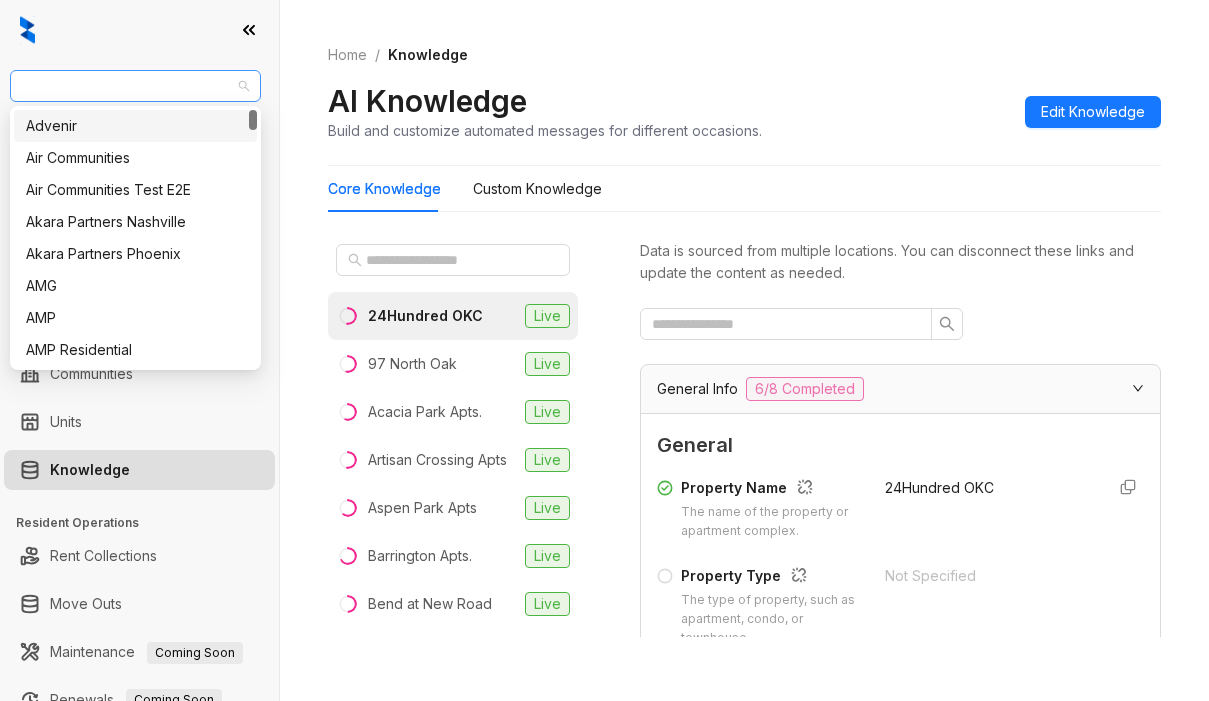 drag, startPoint x: 167, startPoint y: 85, endPoint x: 35, endPoint y: 98, distance: 132.63861 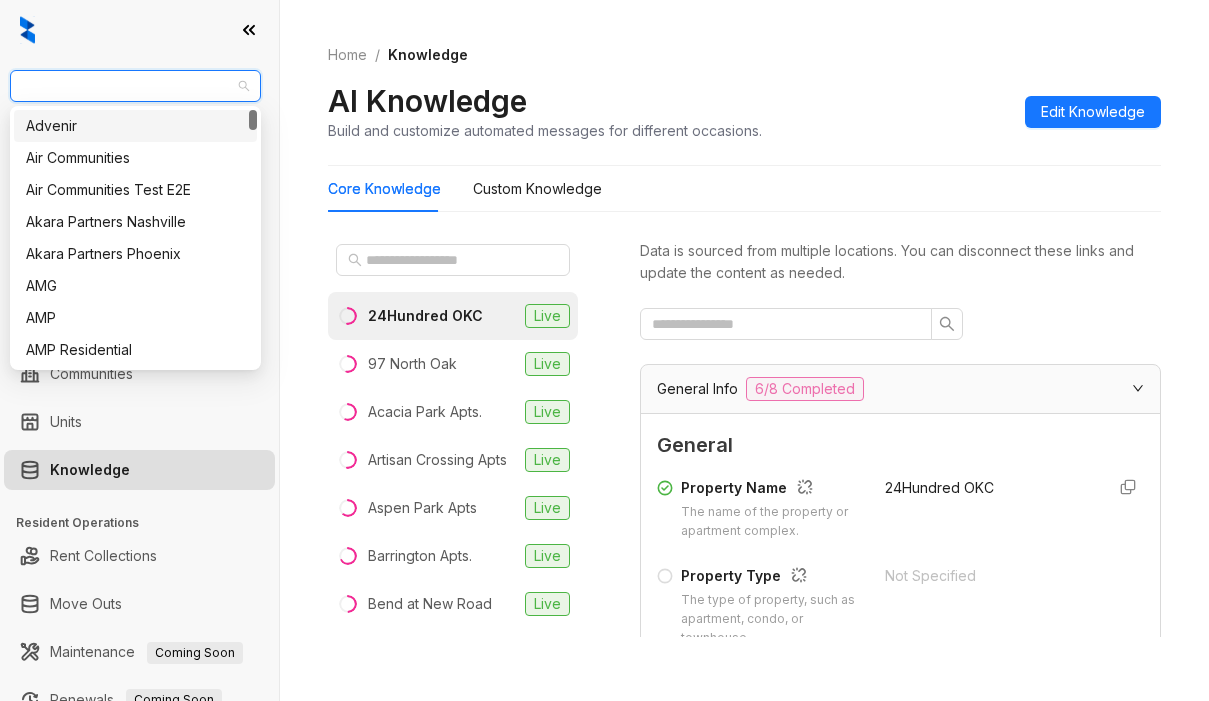 click on "Case and Associates" at bounding box center [135, 86] 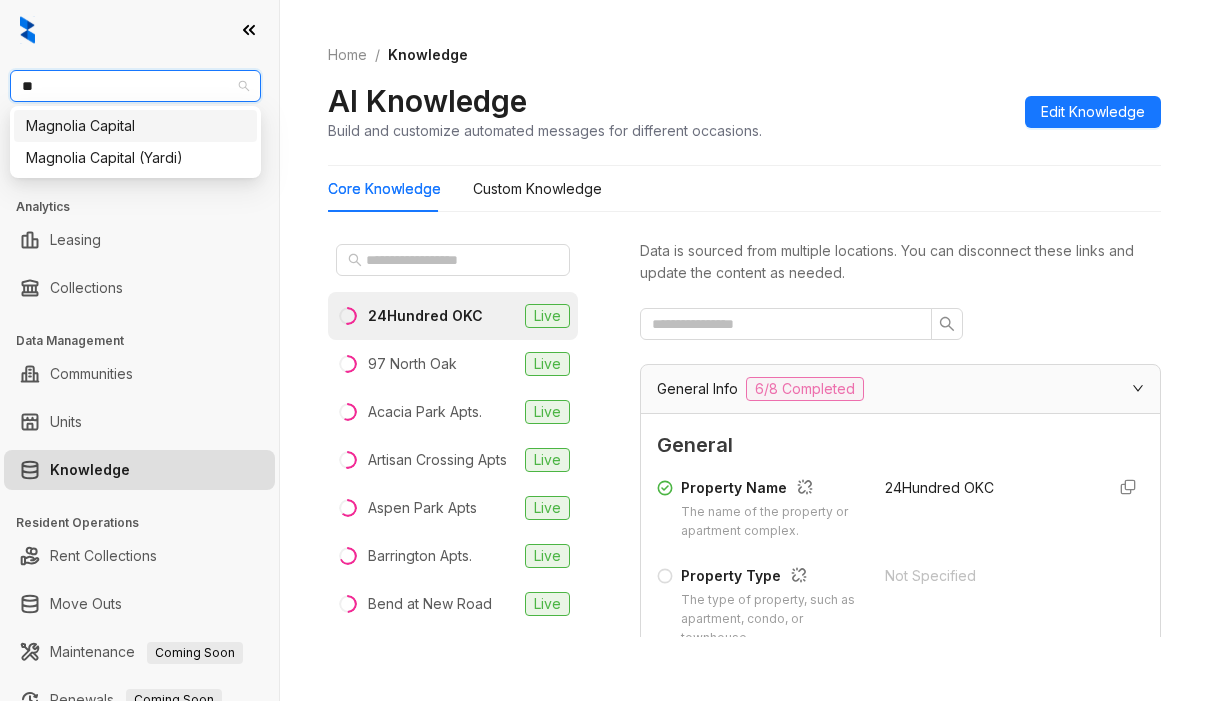 type on "***" 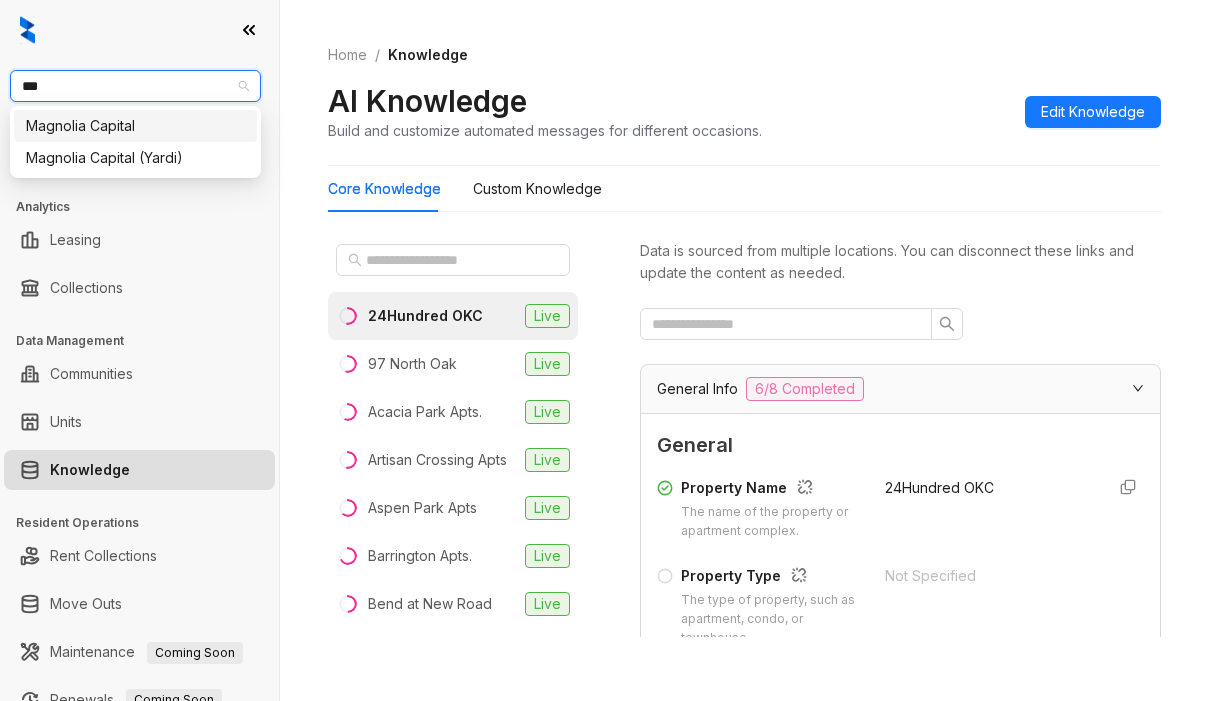 click on "Magnolia Capital" at bounding box center [135, 126] 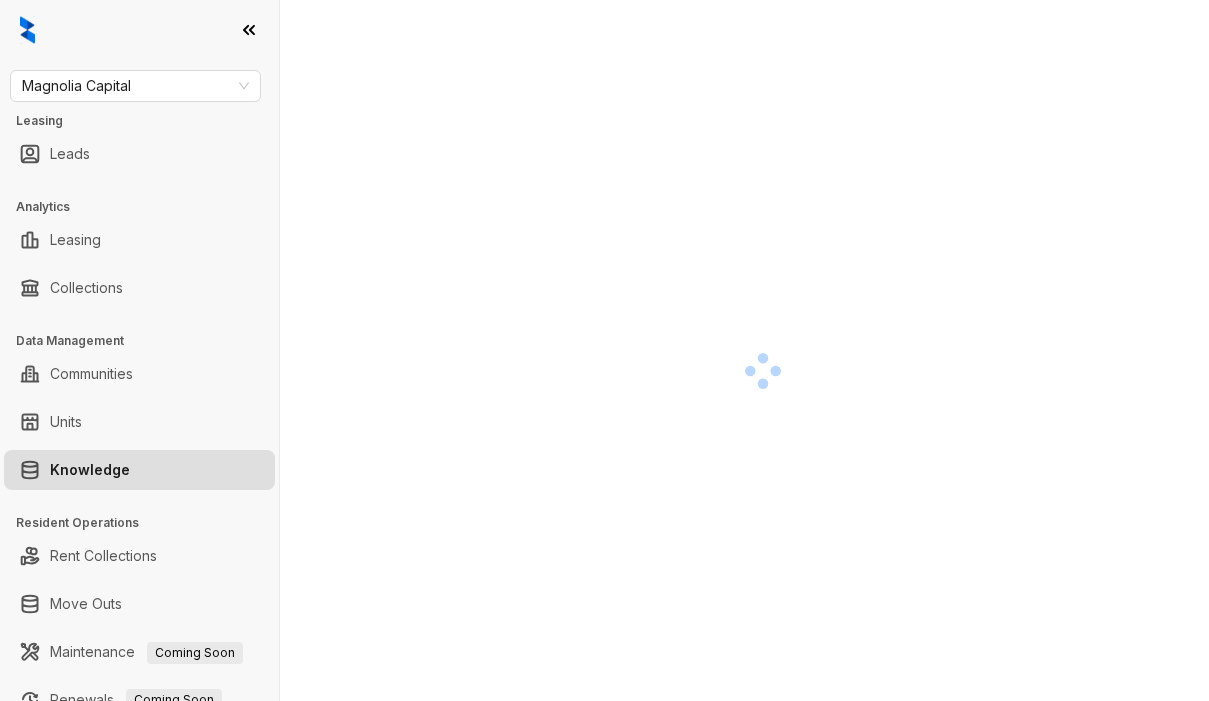 scroll, scrollTop: 0, scrollLeft: 0, axis: both 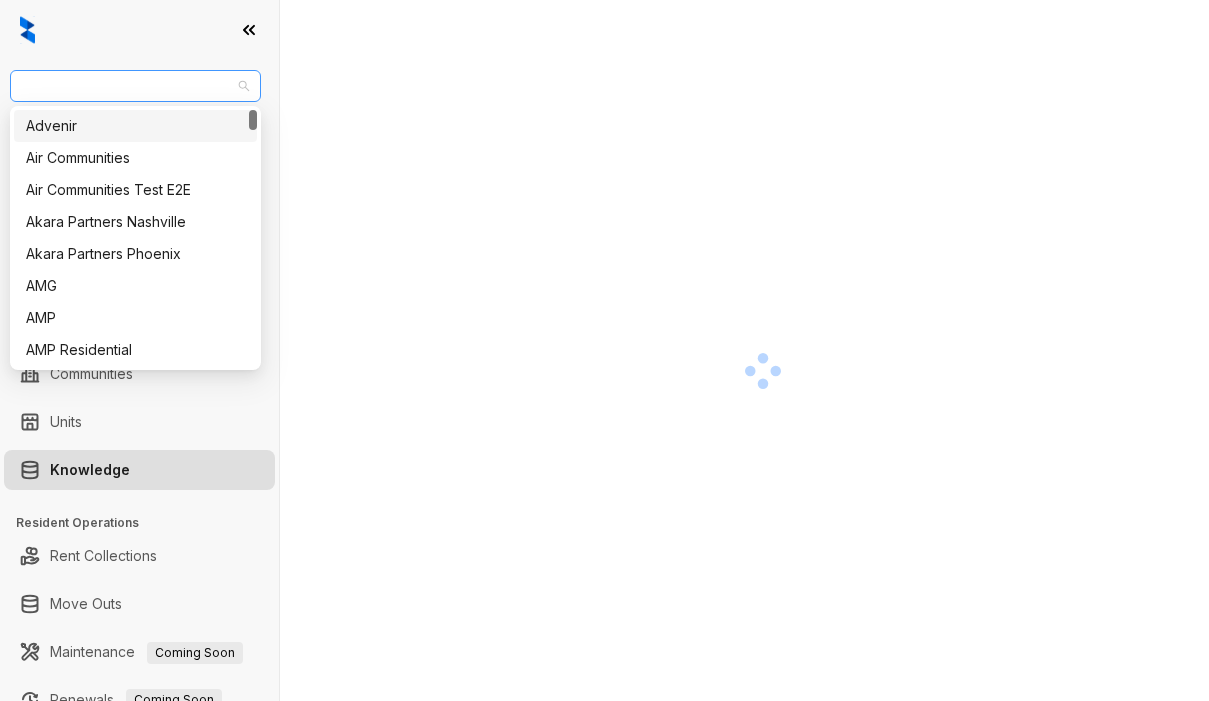 click on "Magnolia Capital" at bounding box center [135, 86] 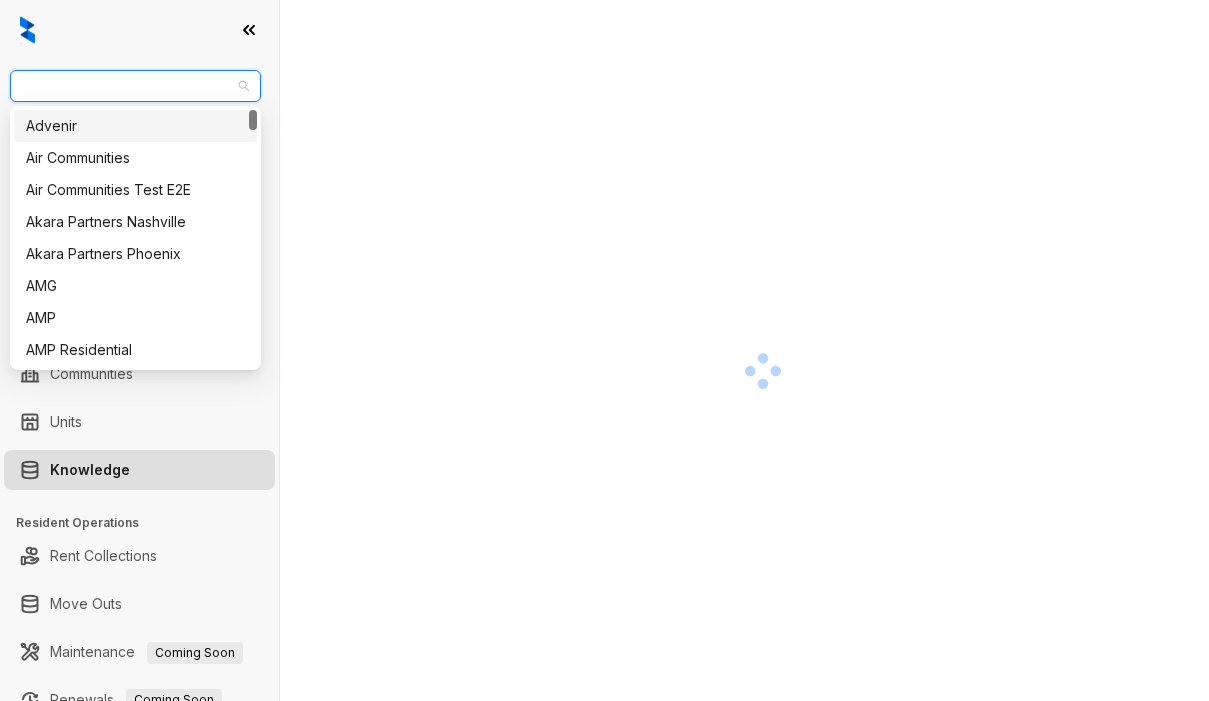 click on "Magnolia Capital" at bounding box center (135, 86) 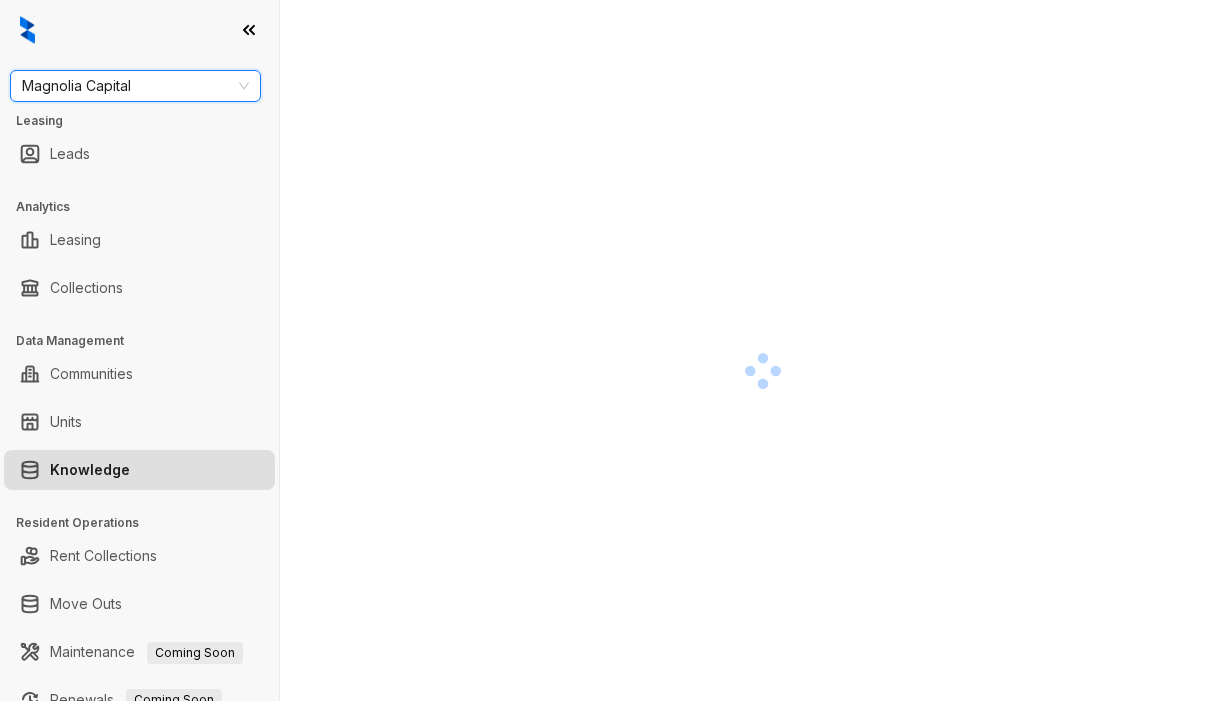 click on "Magnolia Capital" at bounding box center (135, 86) 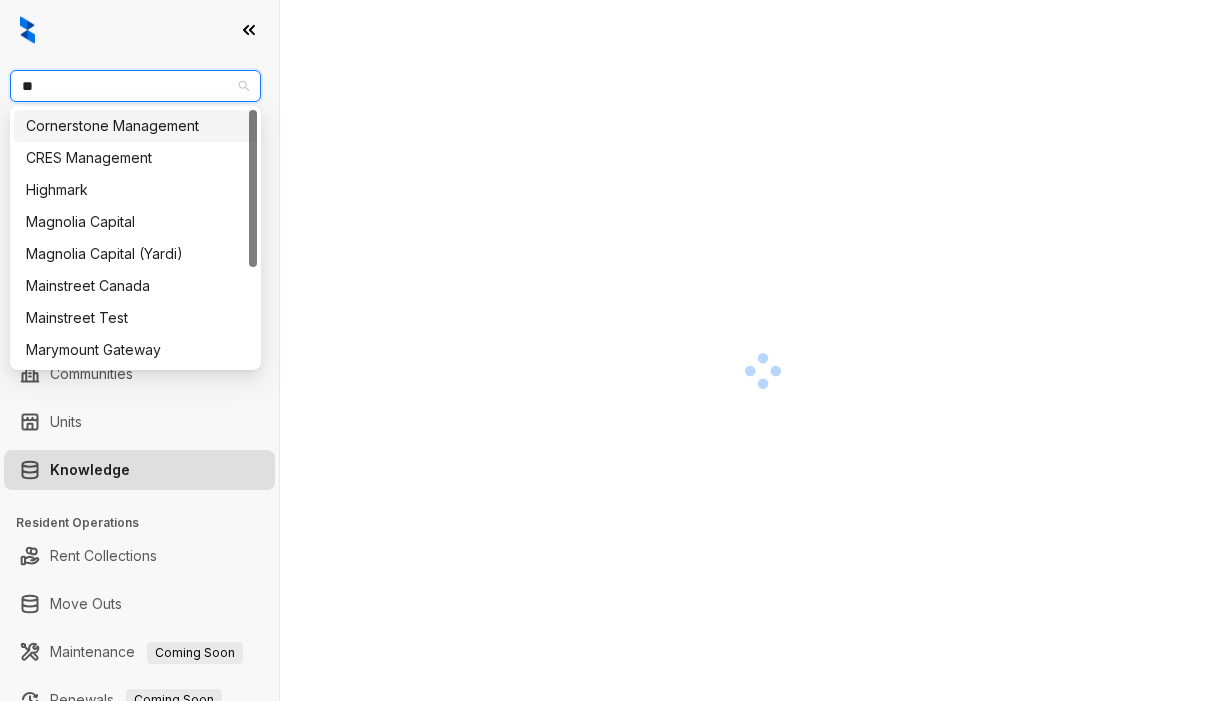 type on "***" 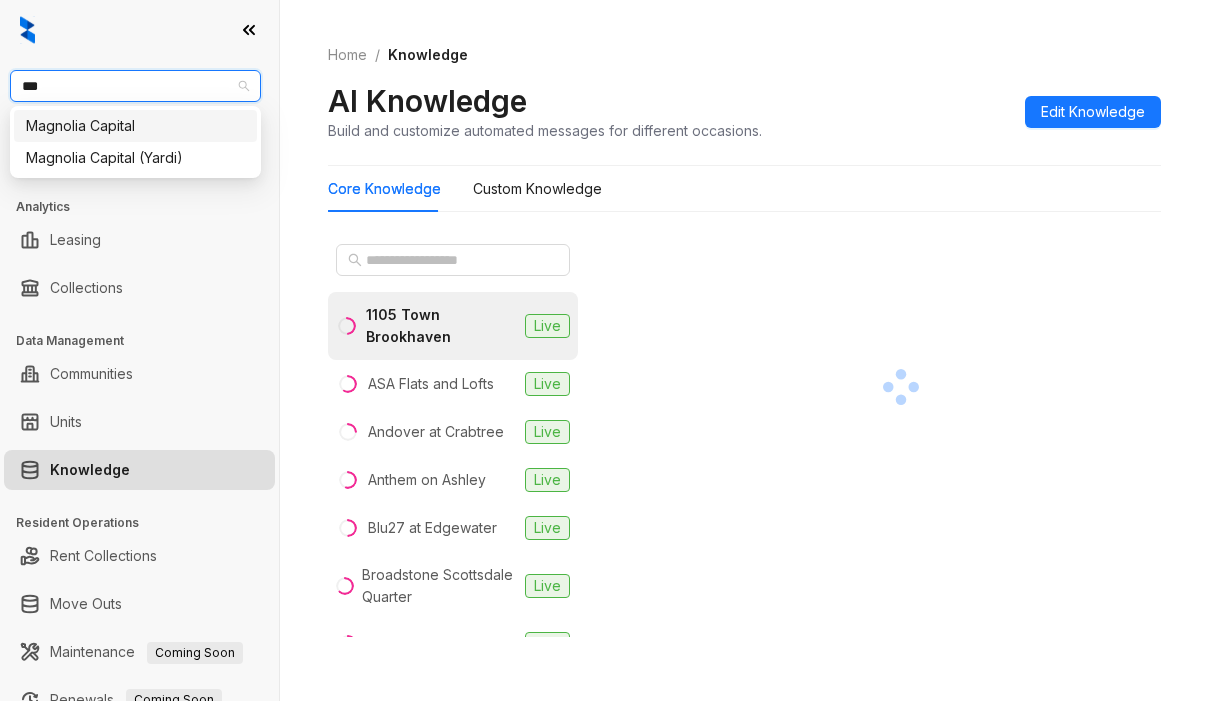 click on "Magnolia Capital" at bounding box center (135, 126) 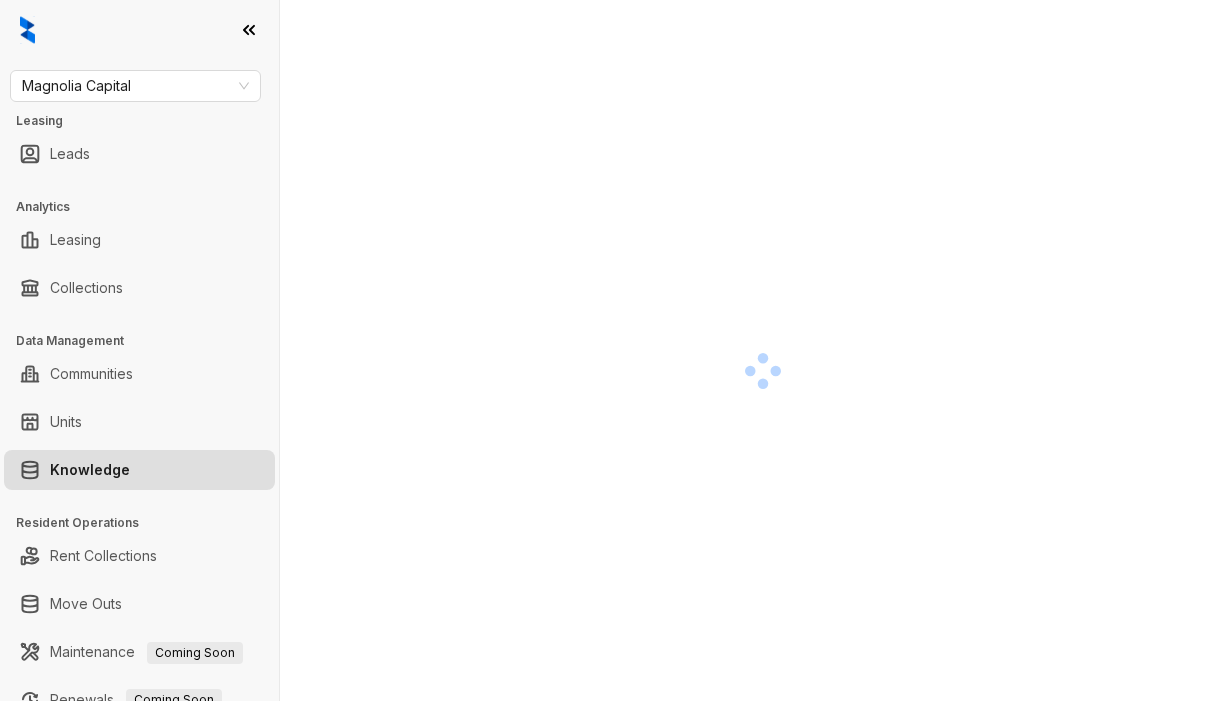 scroll, scrollTop: 0, scrollLeft: 0, axis: both 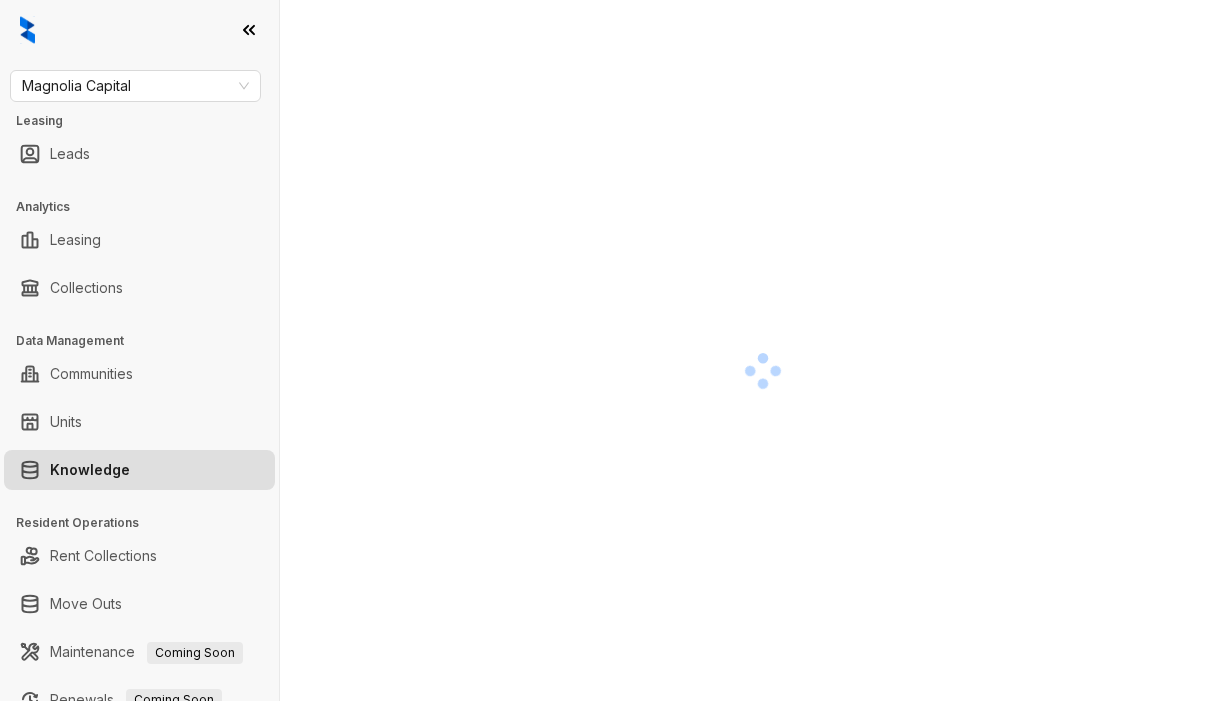 click at bounding box center (762, 370) 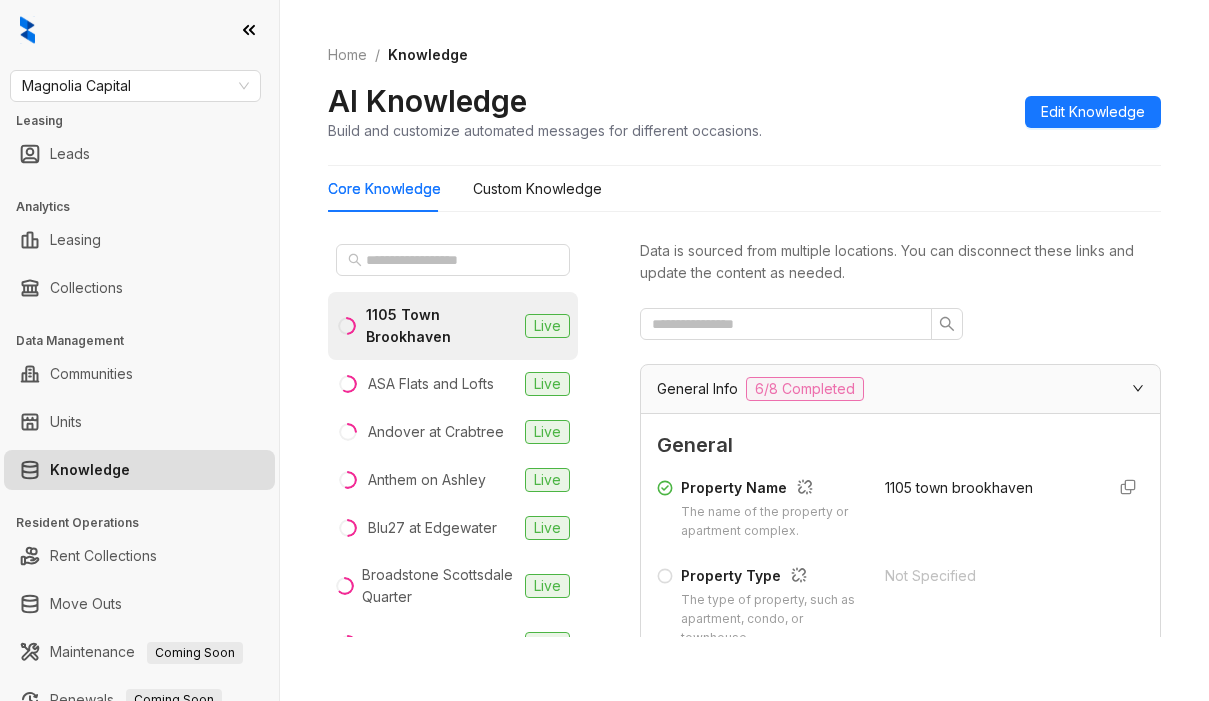 click on "Home  /  Knowledge" at bounding box center (744, 55) 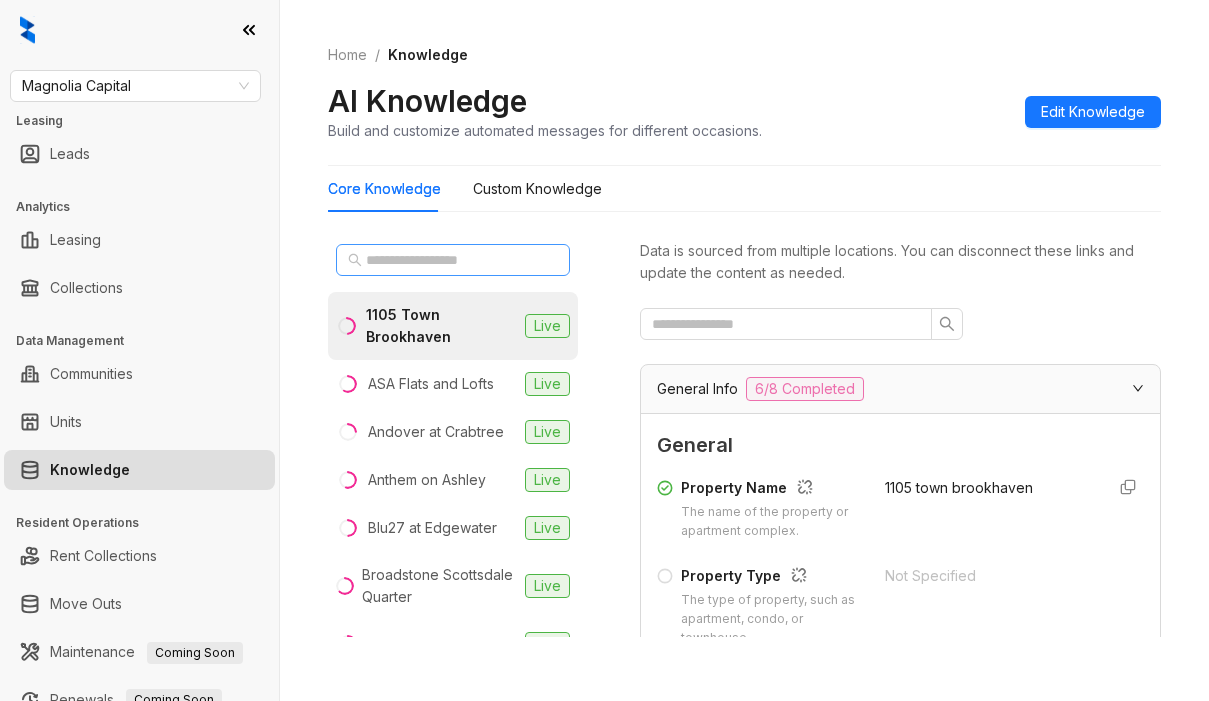 click at bounding box center [453, 260] 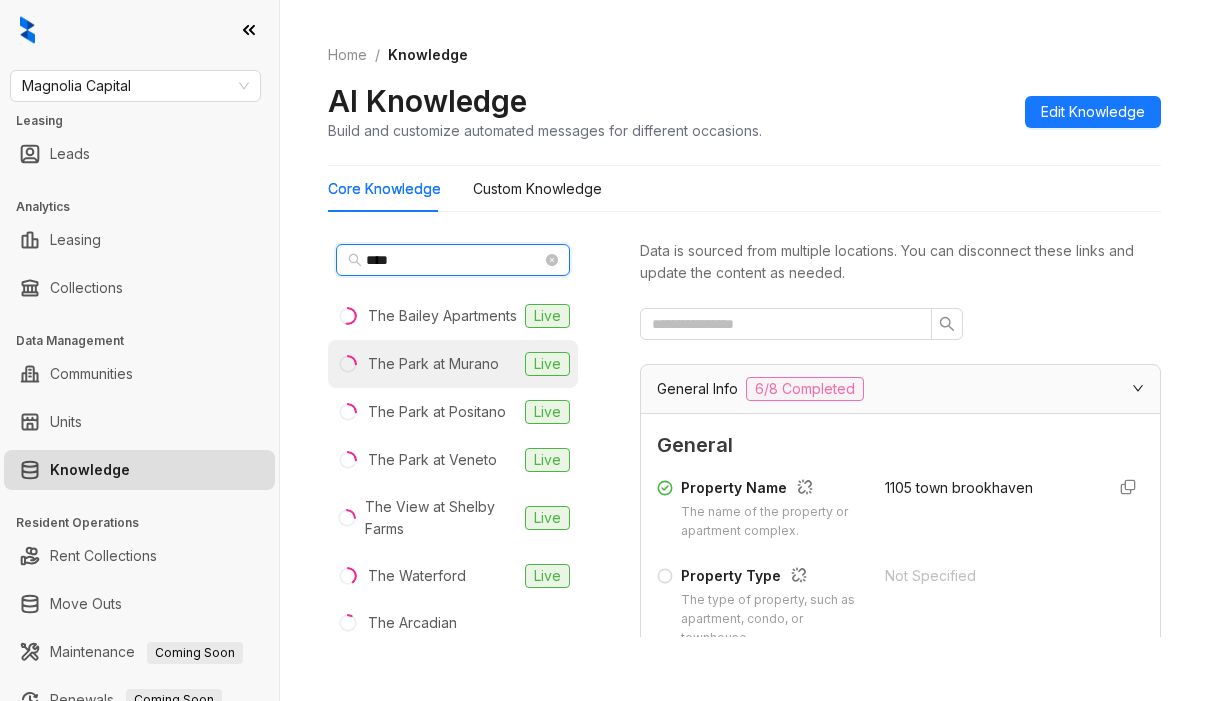 type on "***" 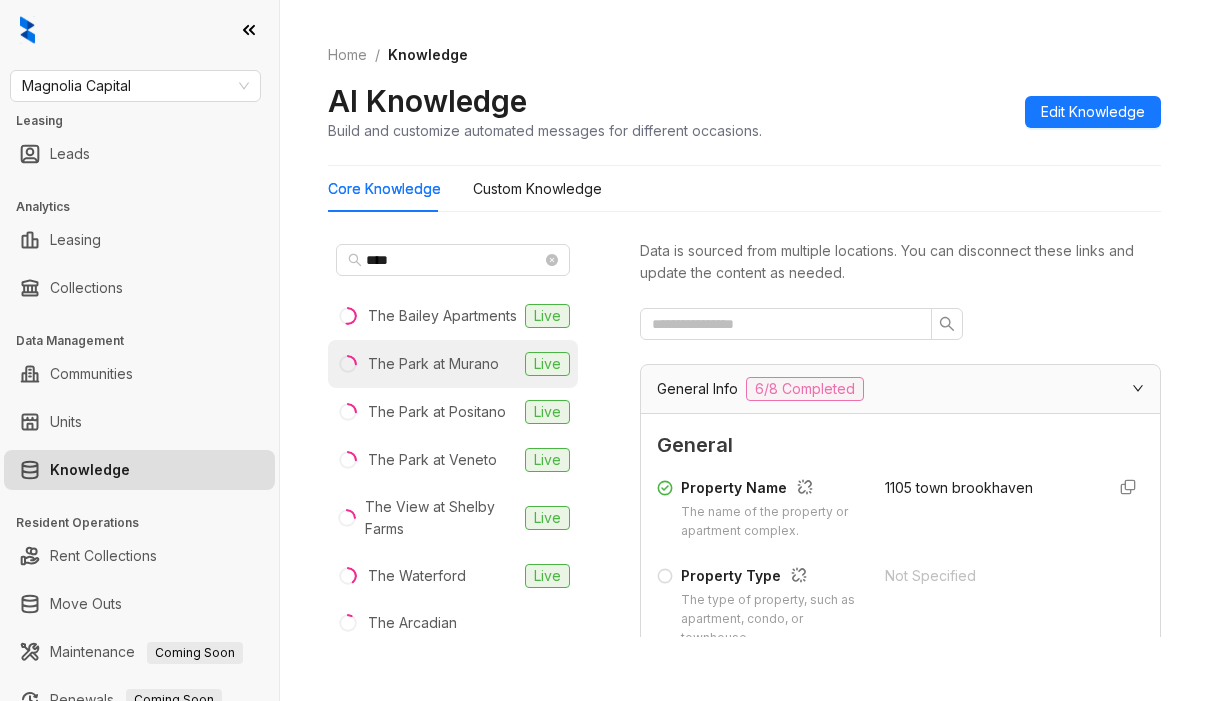 click on "The Park at Murano" at bounding box center (433, 364) 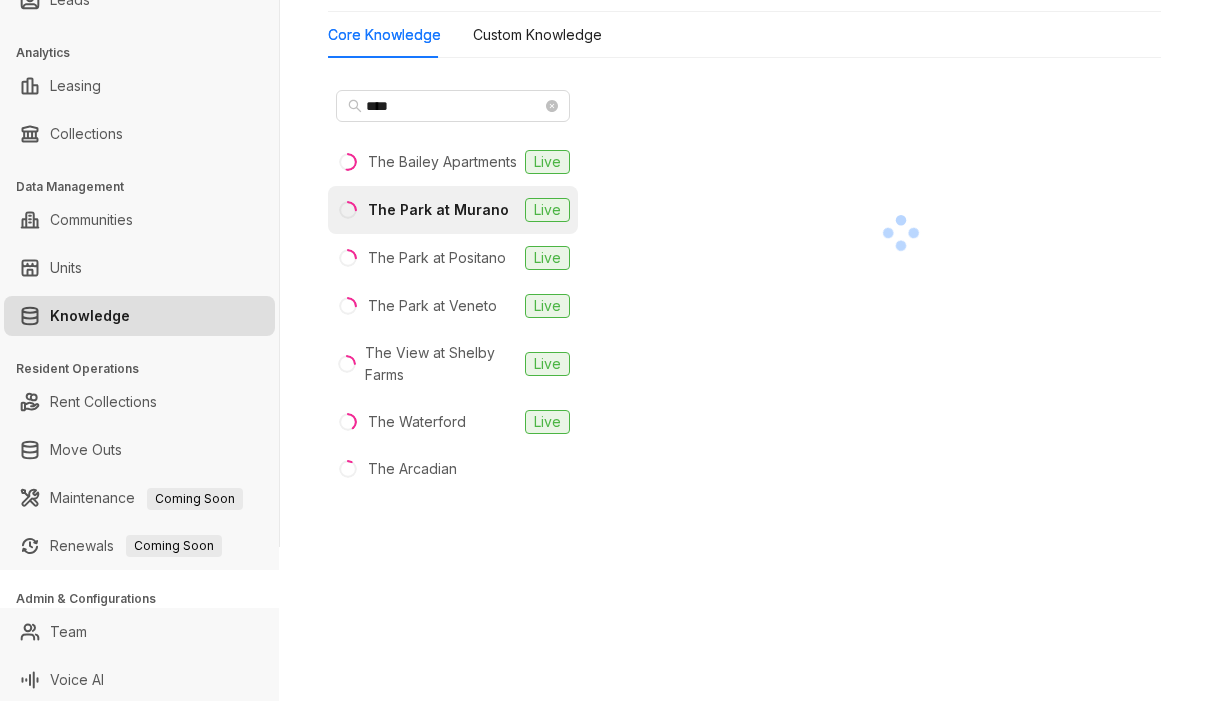 scroll, scrollTop: 157, scrollLeft: 0, axis: vertical 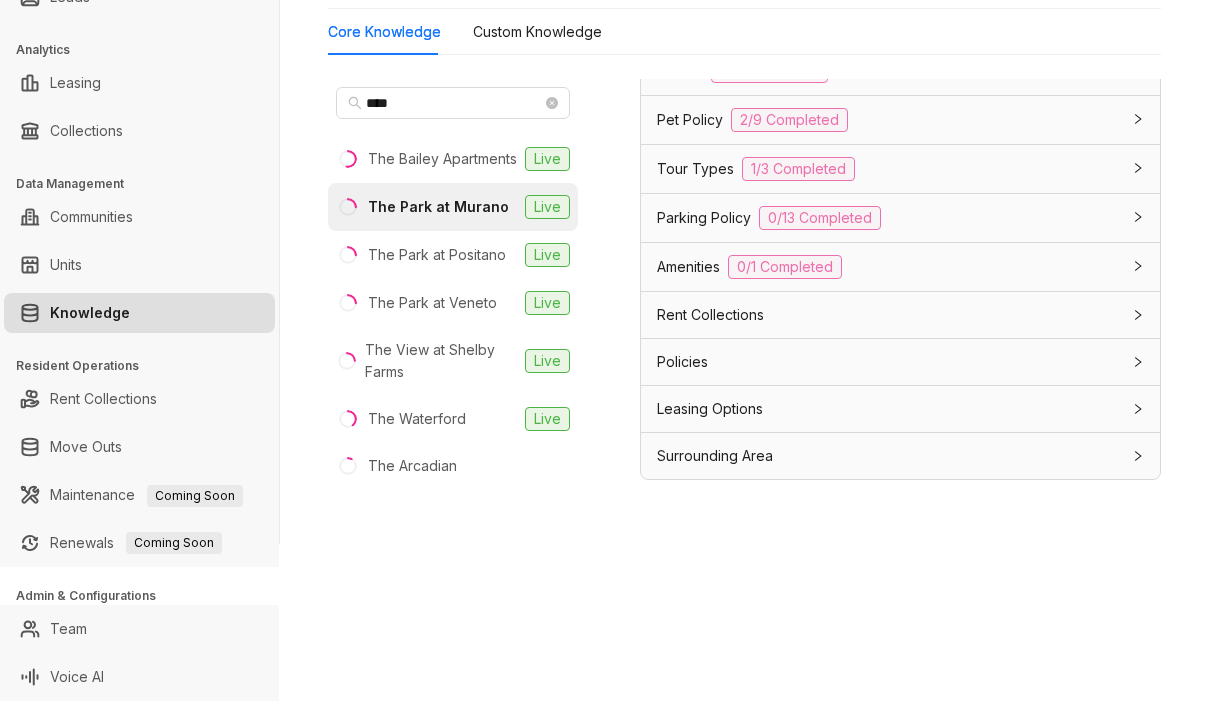 click on "Tour Types" at bounding box center [695, 169] 